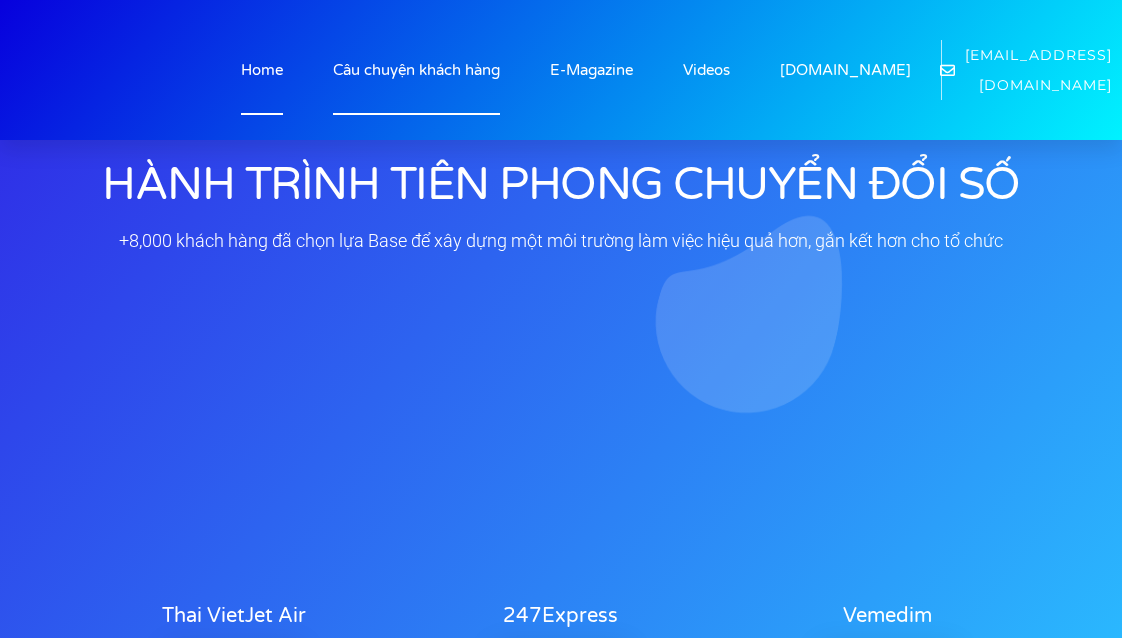scroll, scrollTop: 0, scrollLeft: 0, axis: both 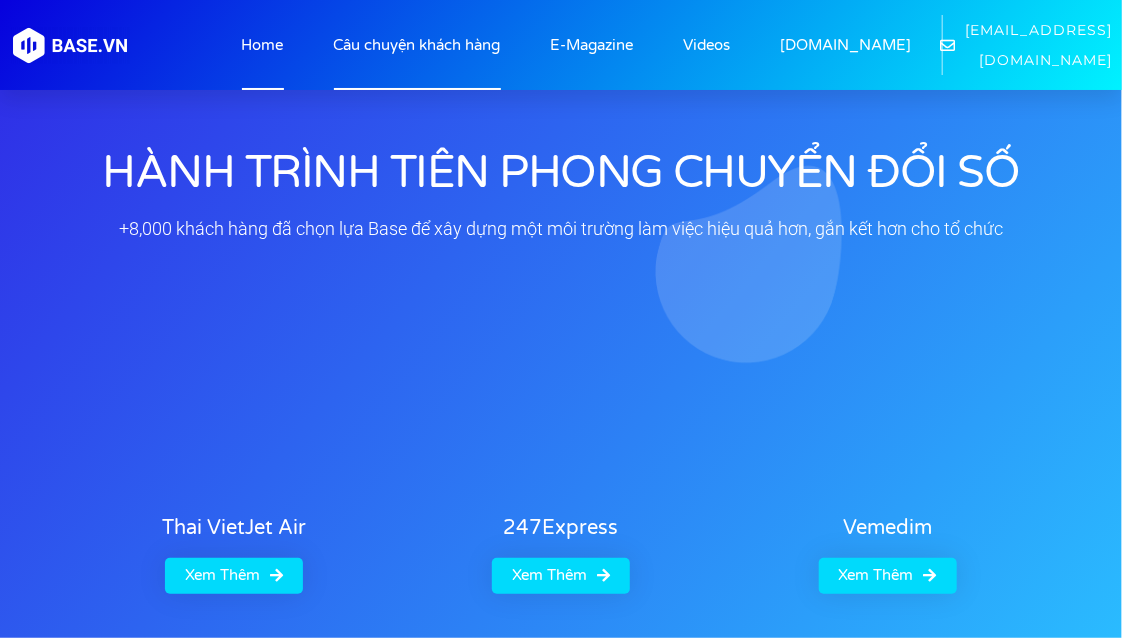 click on "Câu chuyện khách hàng" 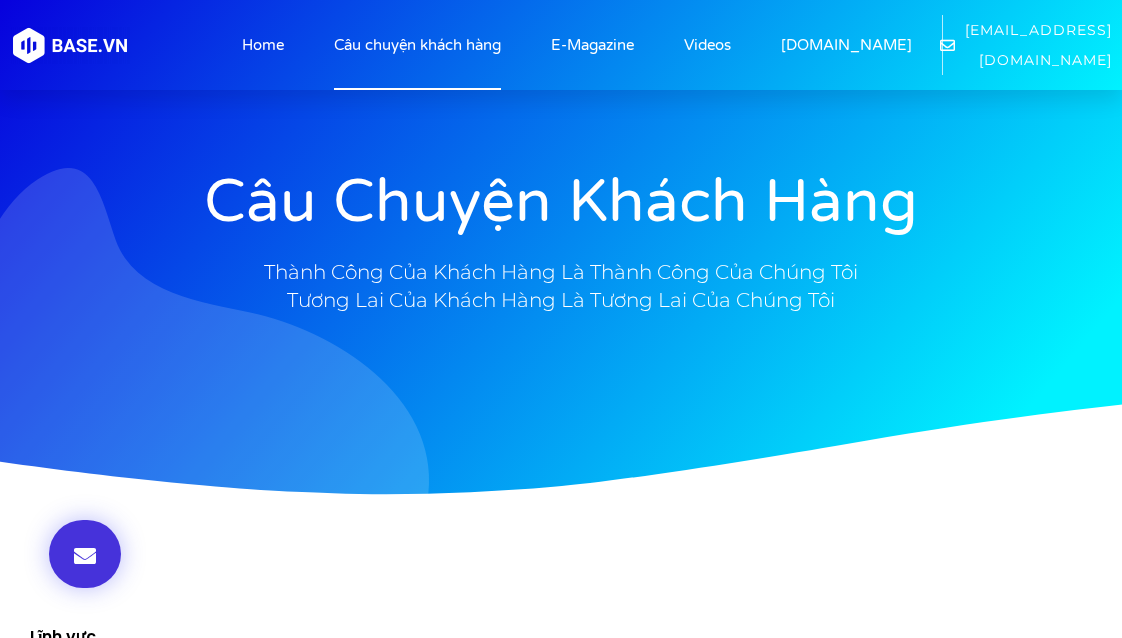 scroll, scrollTop: 0, scrollLeft: 0, axis: both 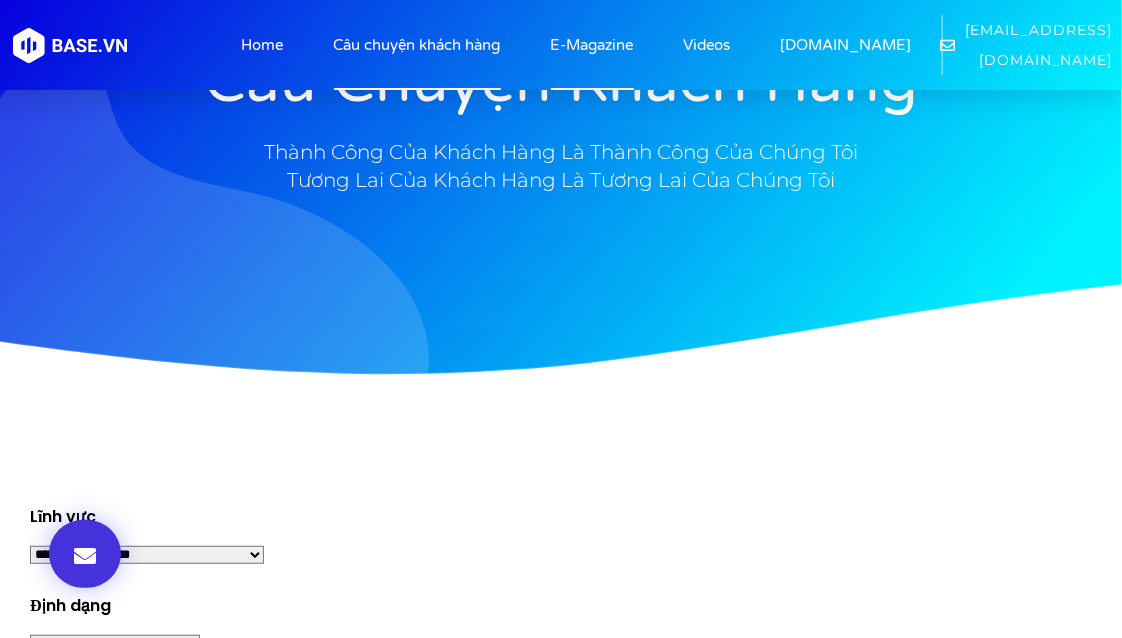 click on "E-Magazine" 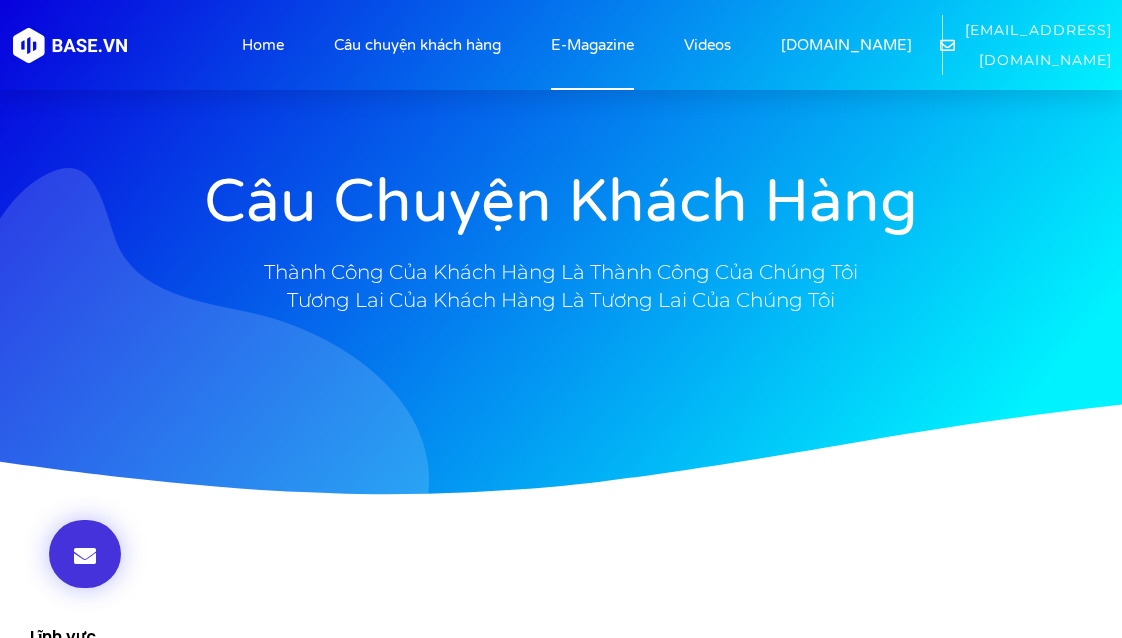 scroll, scrollTop: 0, scrollLeft: 0, axis: both 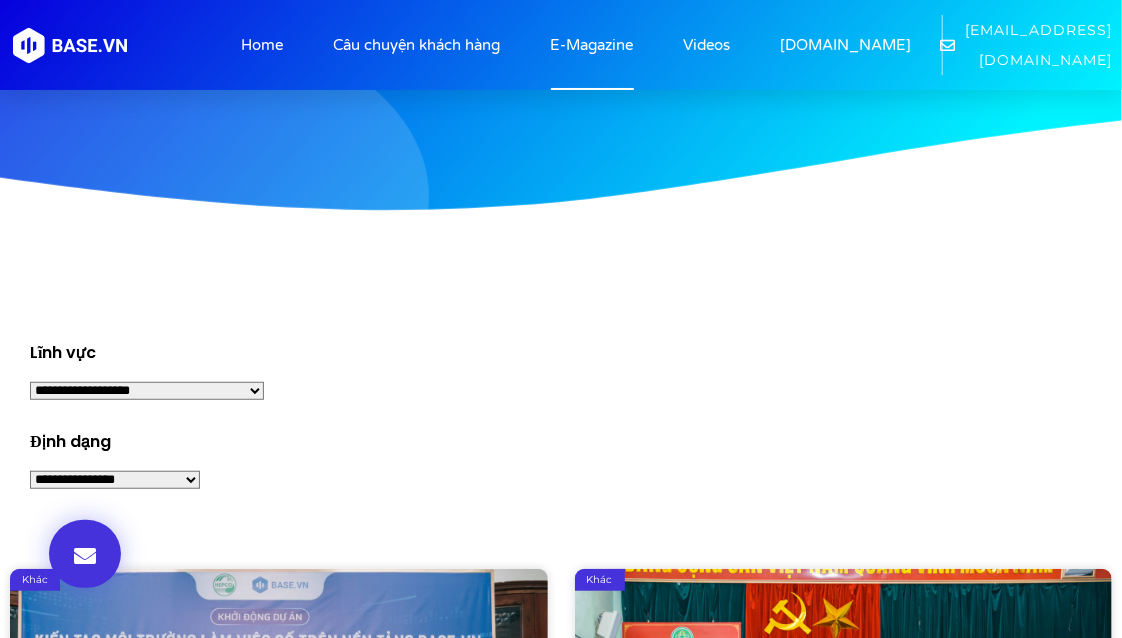 click on "**********" at bounding box center (147, 390) 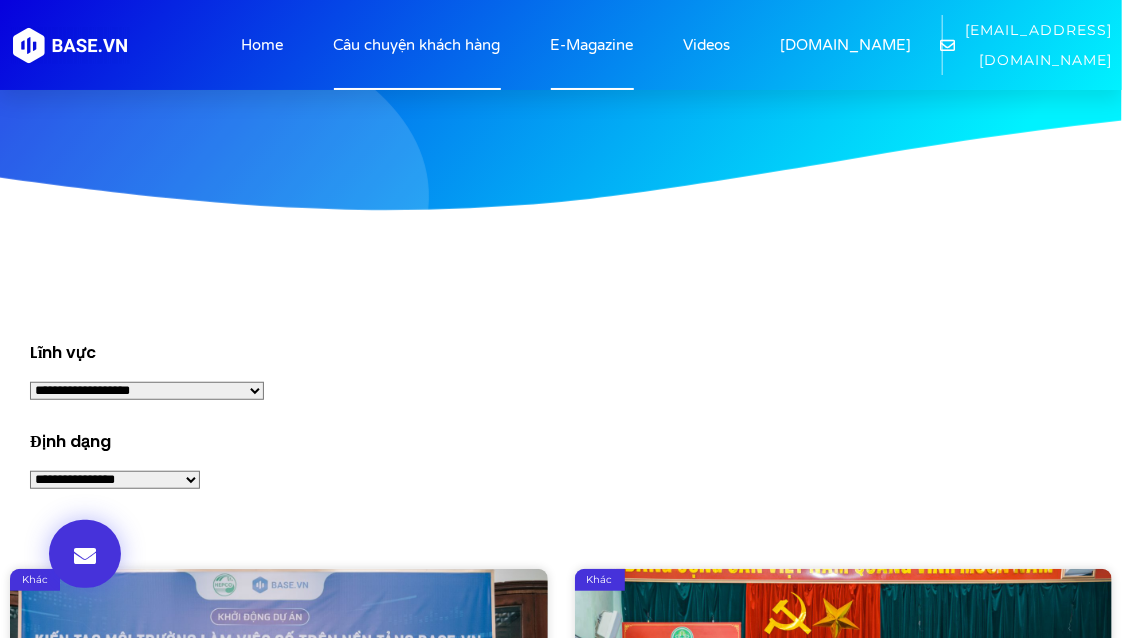 click on "Câu chuyện khách hàng" 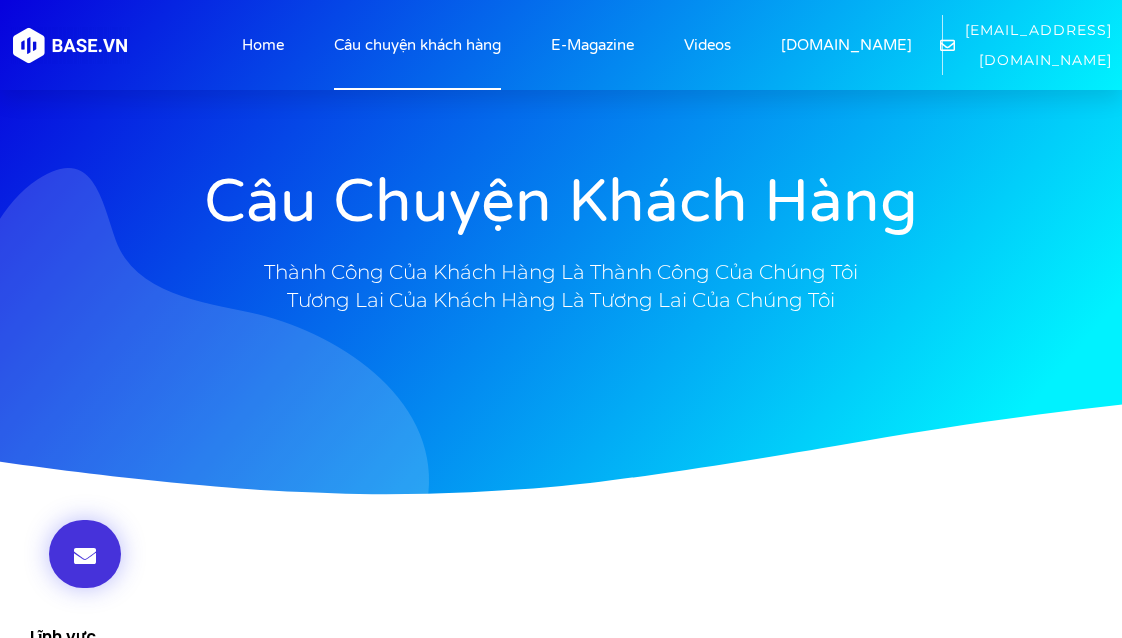 scroll, scrollTop: 0, scrollLeft: 0, axis: both 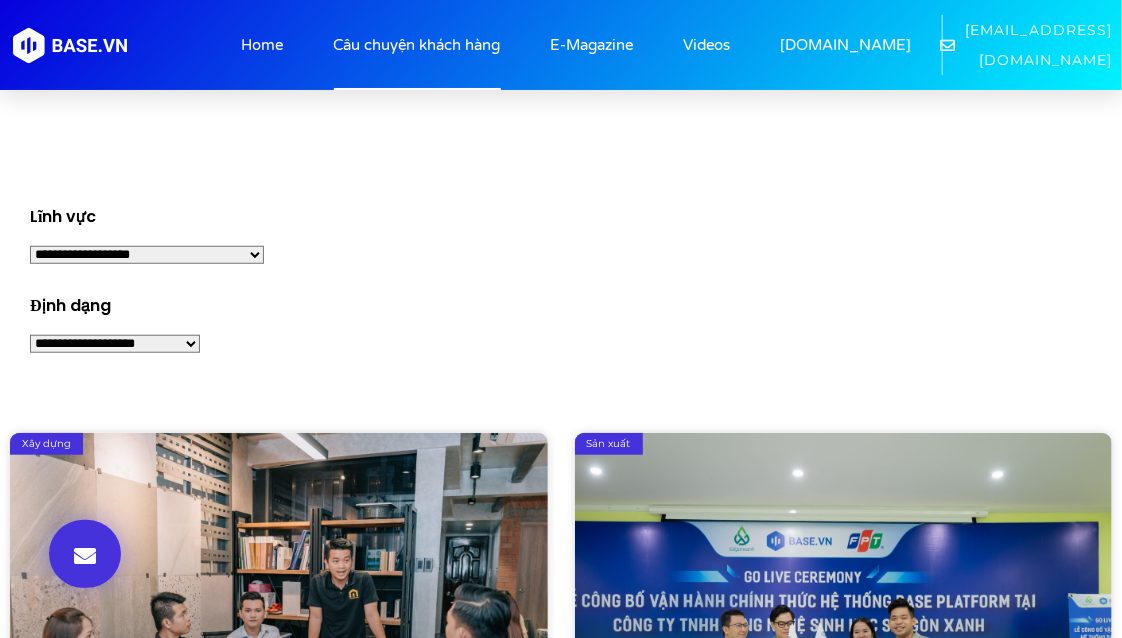 click on "**********" at bounding box center [147, 255] 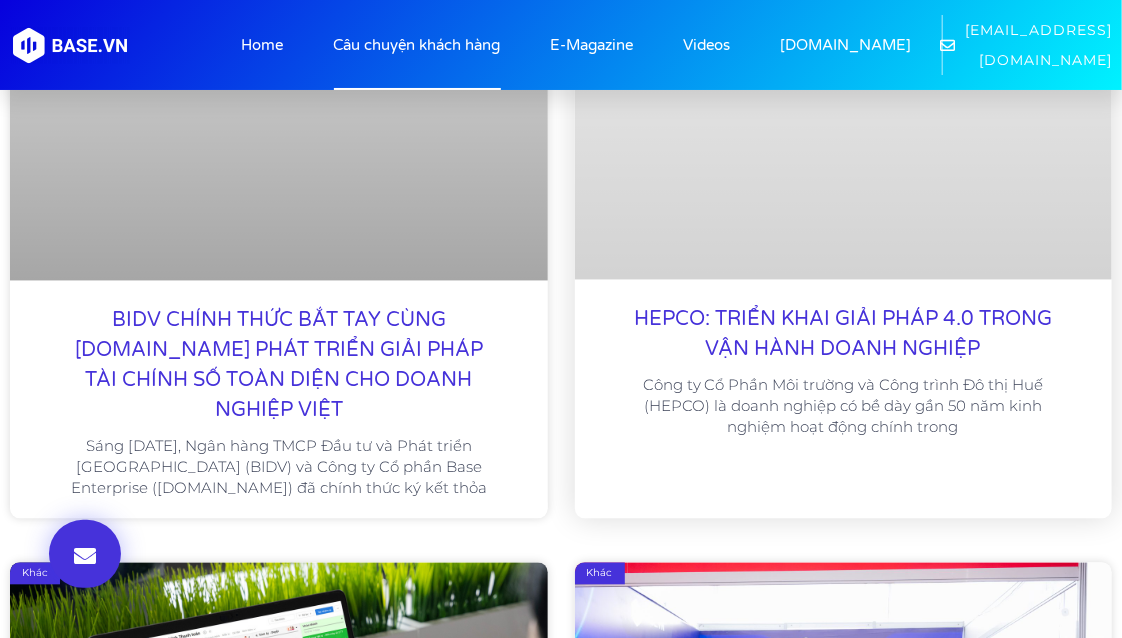 scroll, scrollTop: 0, scrollLeft: 0, axis: both 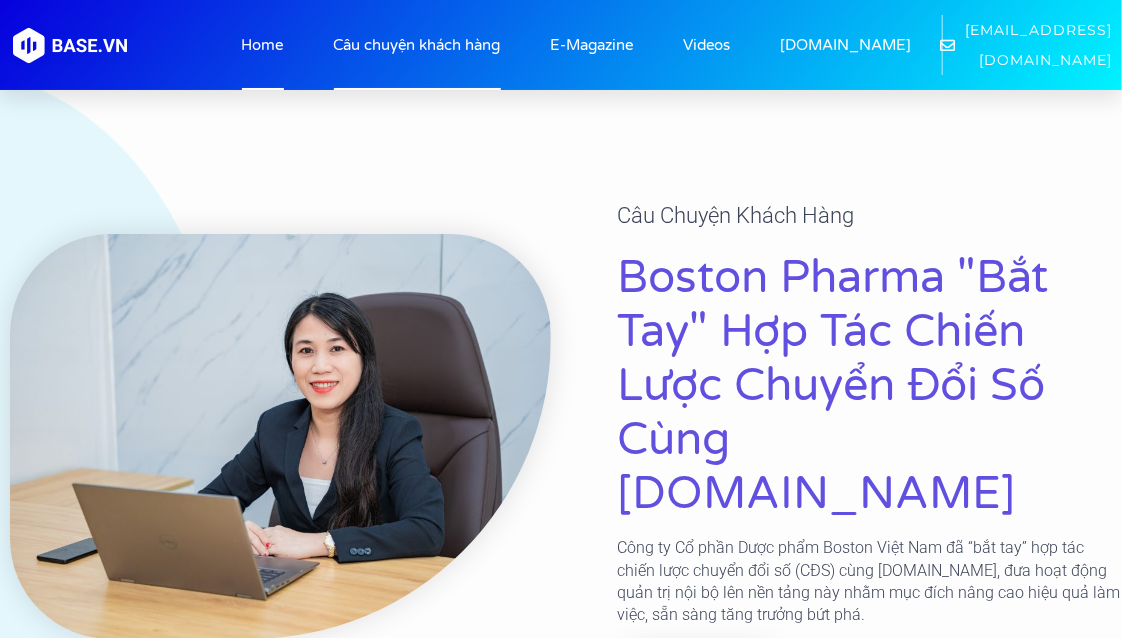 click on "Câu chuyện khách hàng" 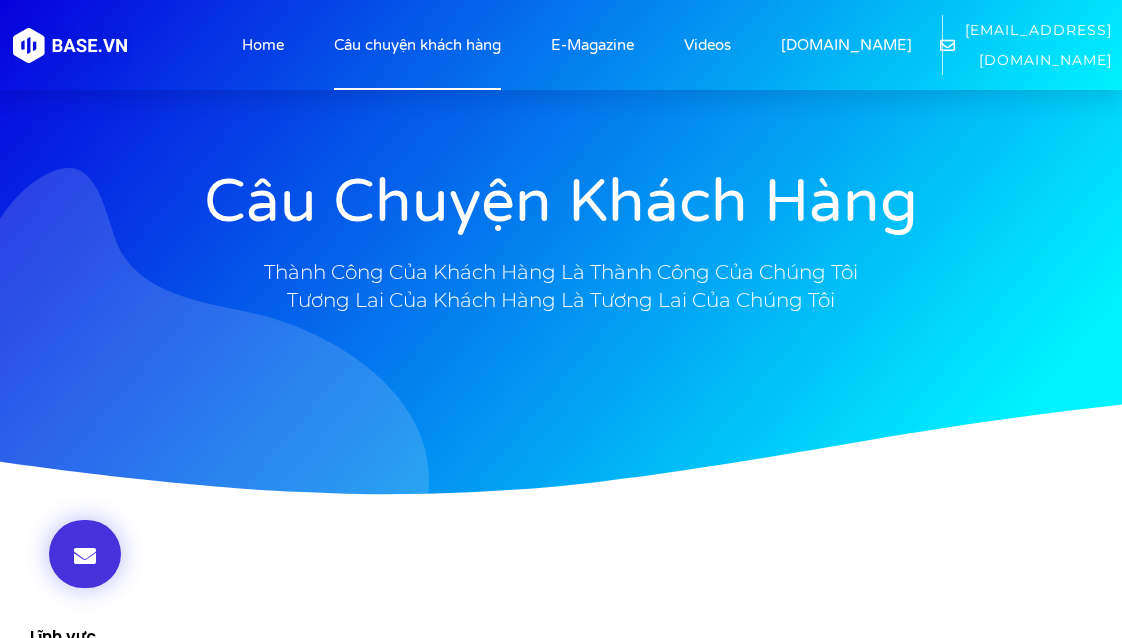 scroll, scrollTop: 0, scrollLeft: 0, axis: both 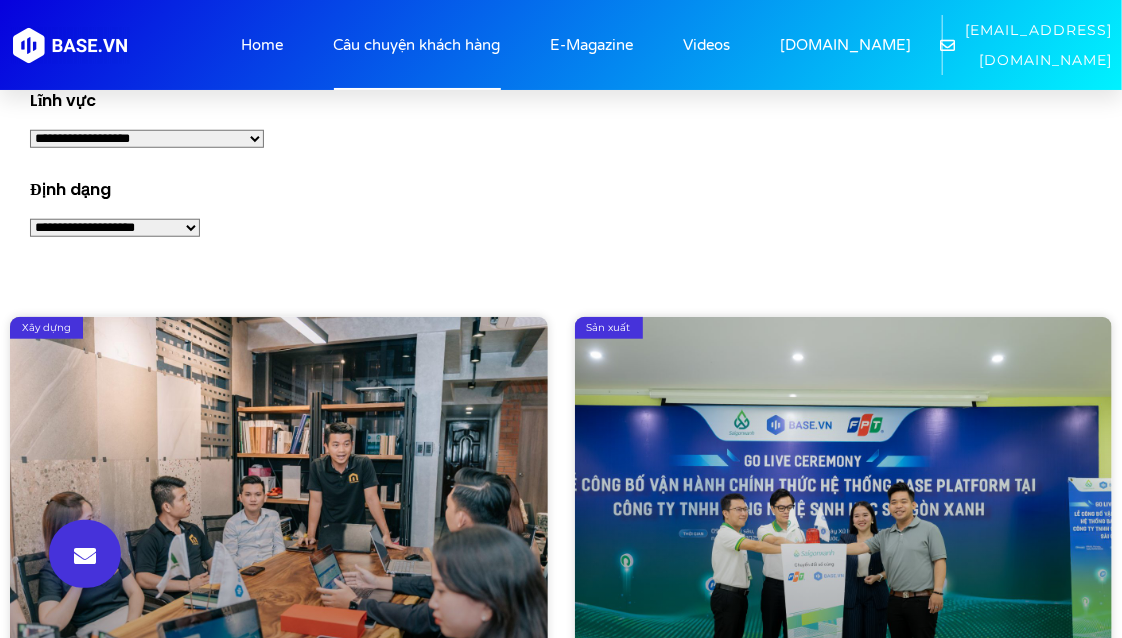 click on "**********" at bounding box center [115, 228] 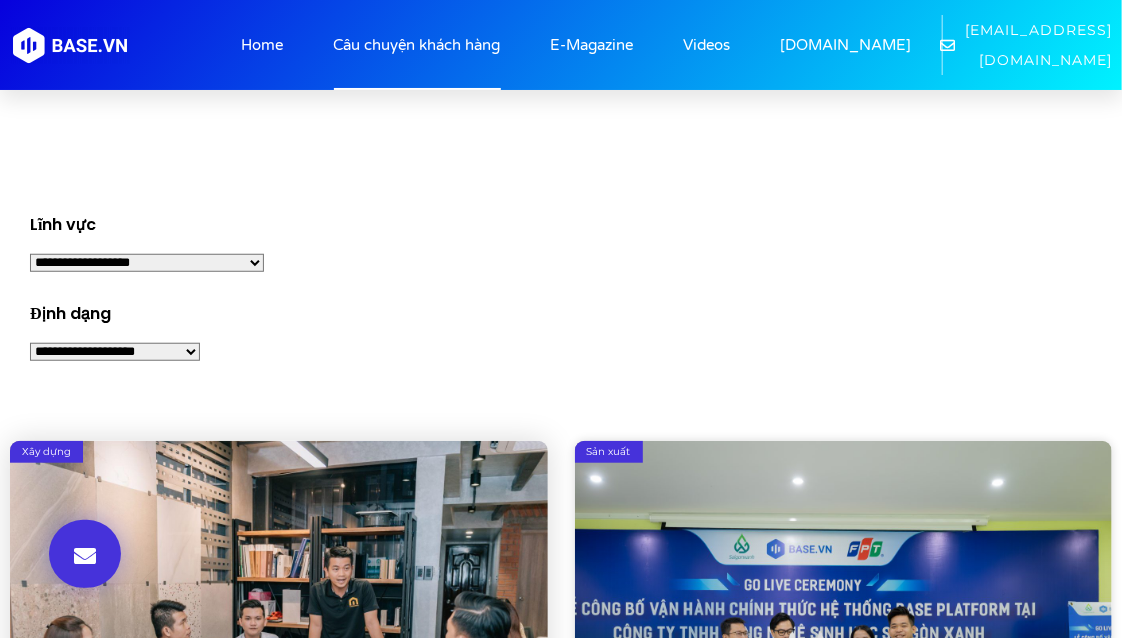 scroll, scrollTop: 335, scrollLeft: 0, axis: vertical 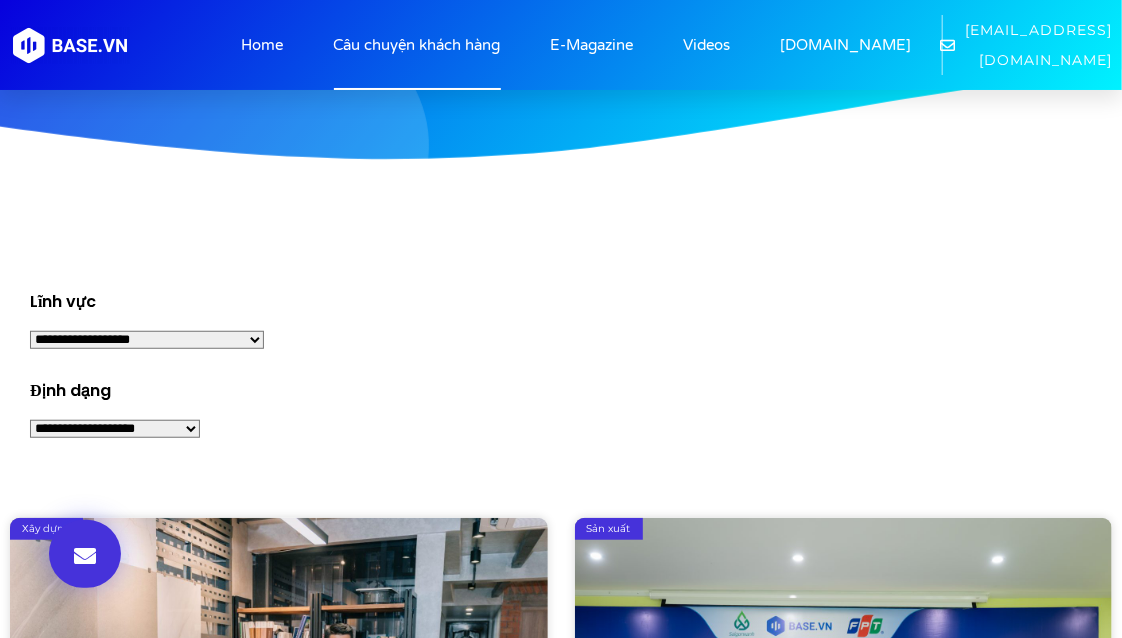 click on "**********" at bounding box center (147, 340) 